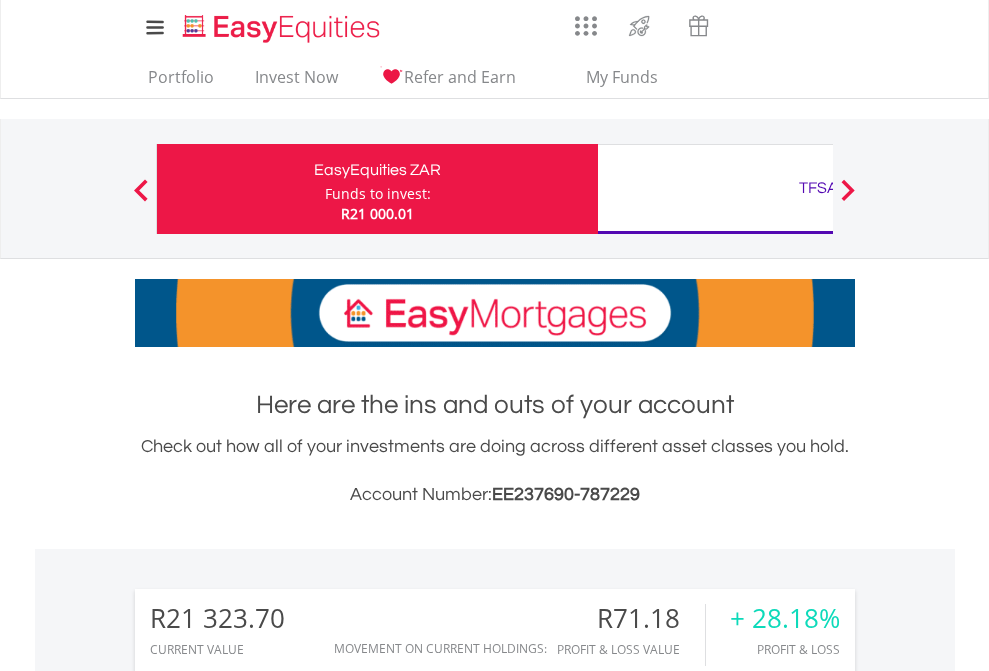 scroll, scrollTop: 0, scrollLeft: 0, axis: both 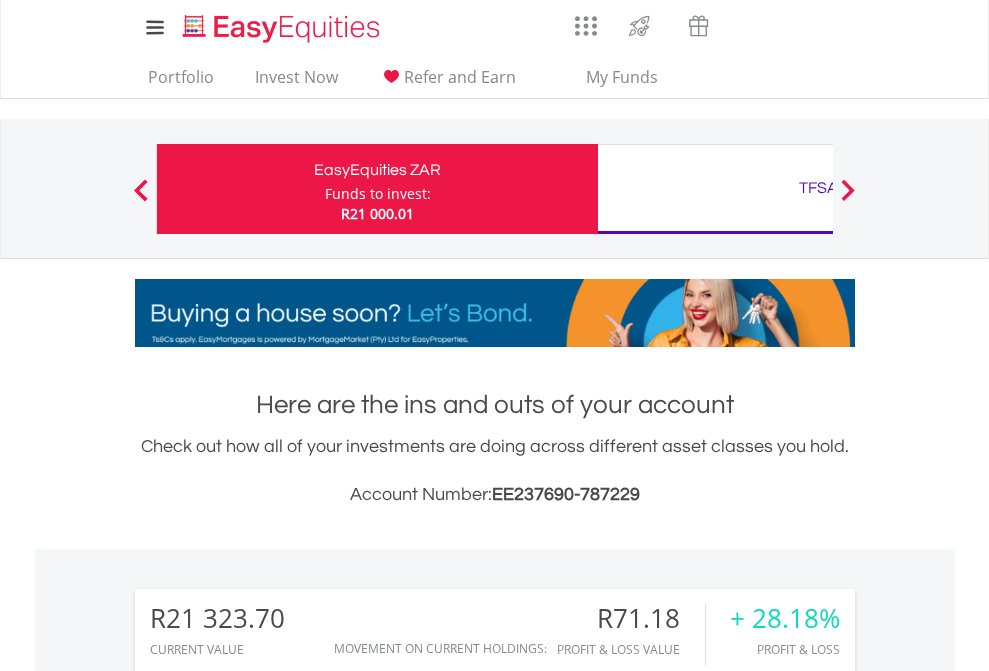 click on "Funds to invest:" at bounding box center [378, 194] 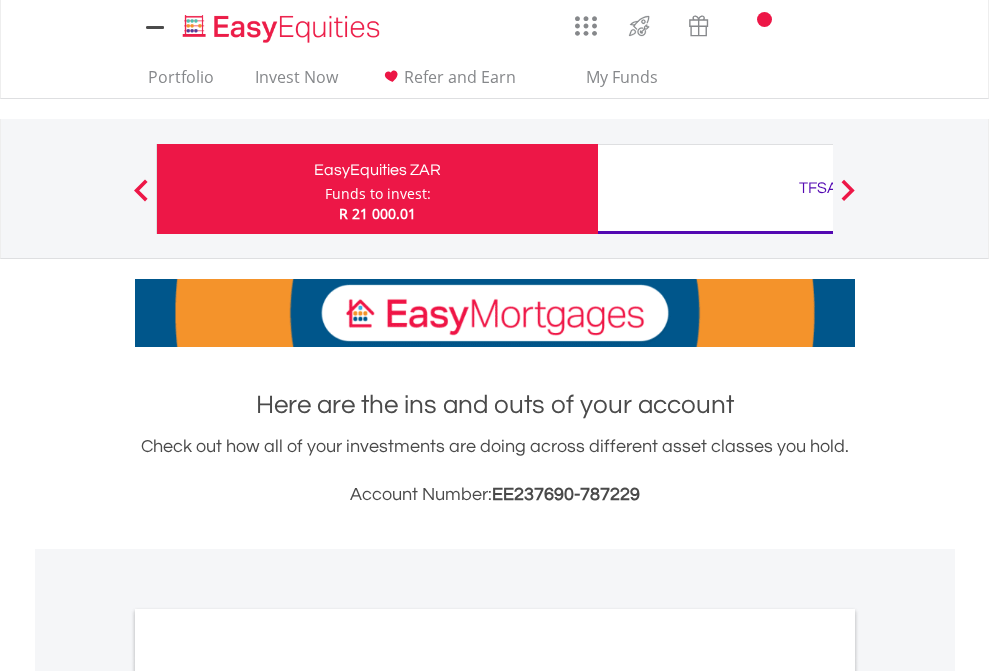 scroll, scrollTop: 0, scrollLeft: 0, axis: both 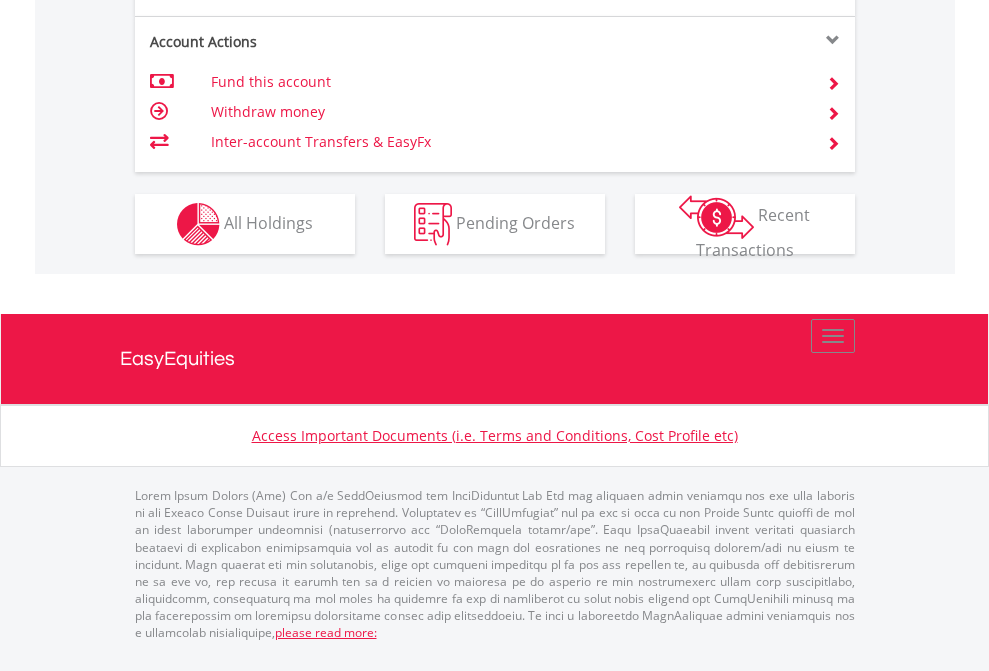 click on "Investment types" at bounding box center [706, -337] 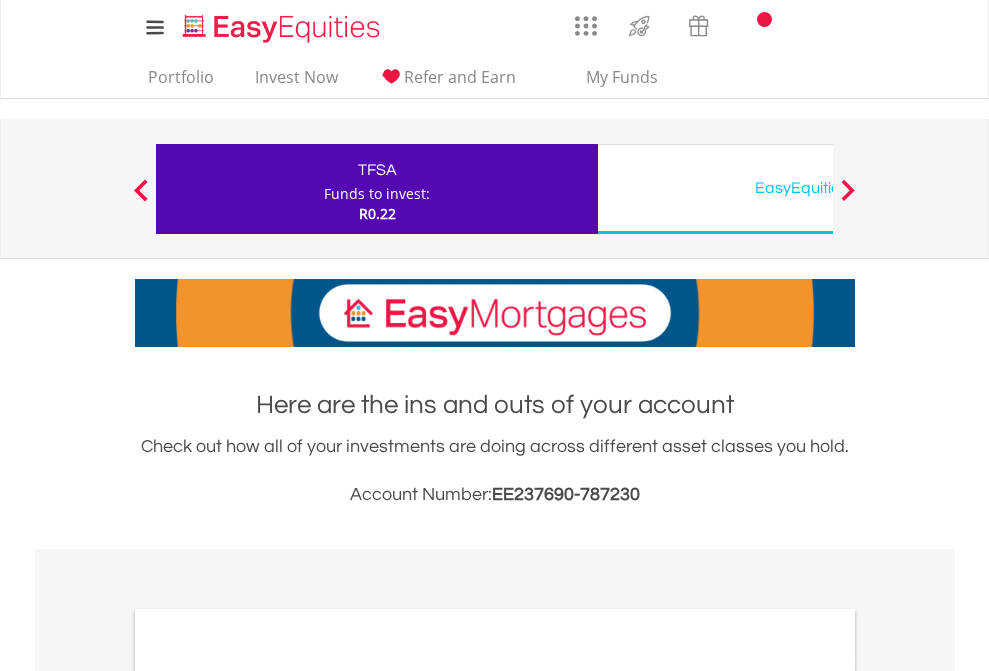 scroll, scrollTop: 0, scrollLeft: 0, axis: both 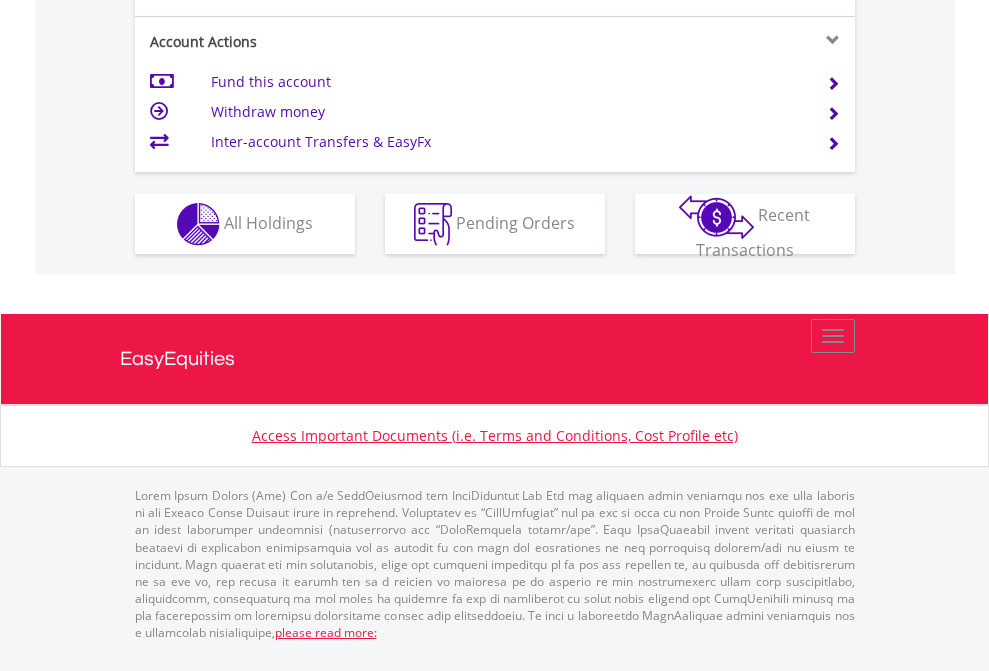 click on "Investment types" at bounding box center (706, -337) 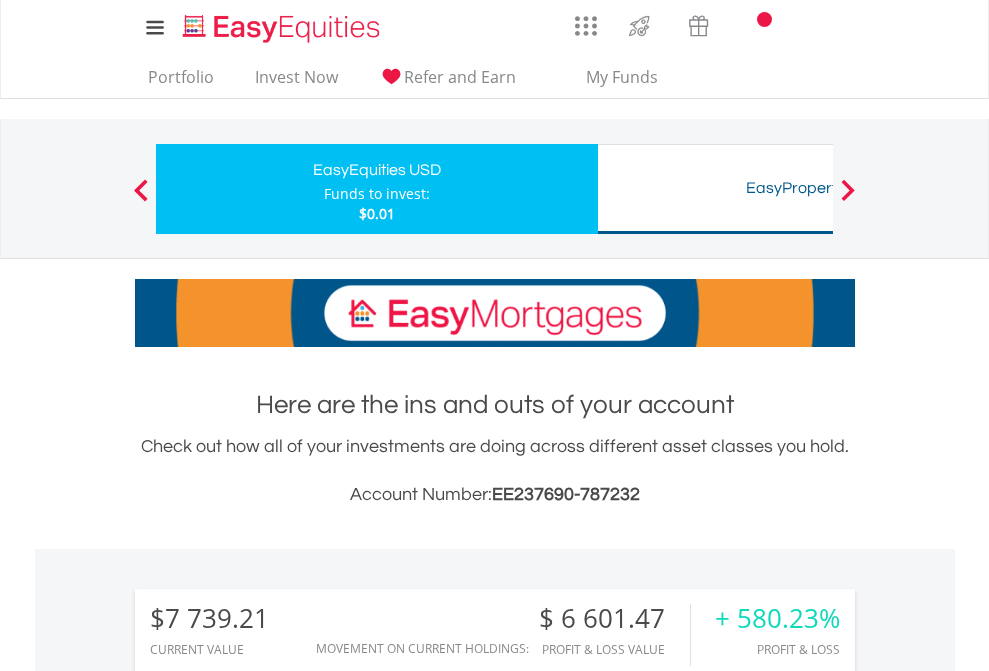 scroll, scrollTop: 0, scrollLeft: 0, axis: both 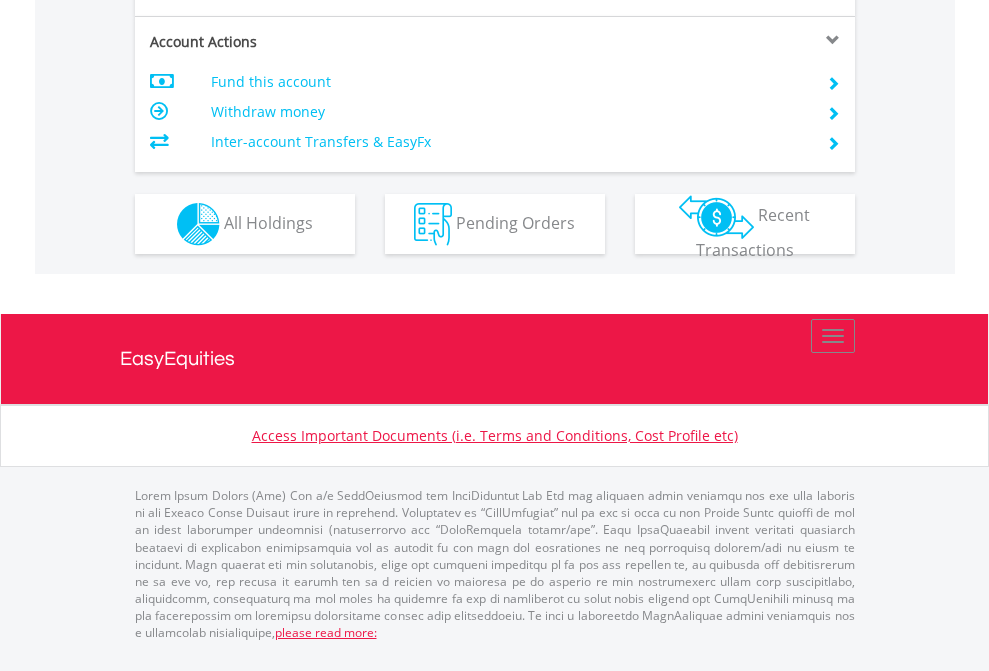 click on "Investment types" at bounding box center (706, -337) 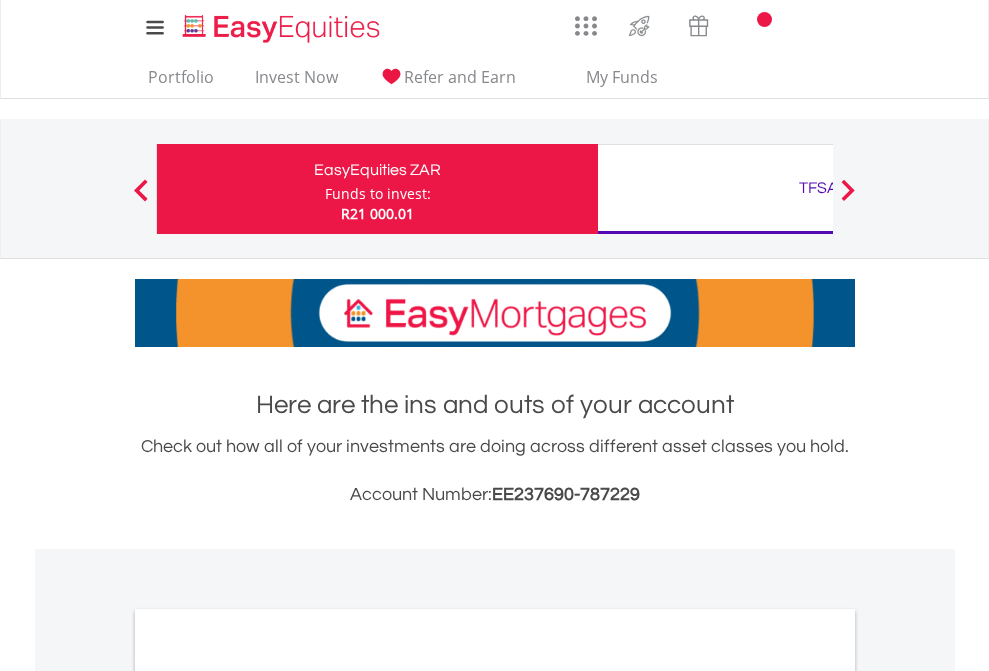 scroll, scrollTop: 1202, scrollLeft: 0, axis: vertical 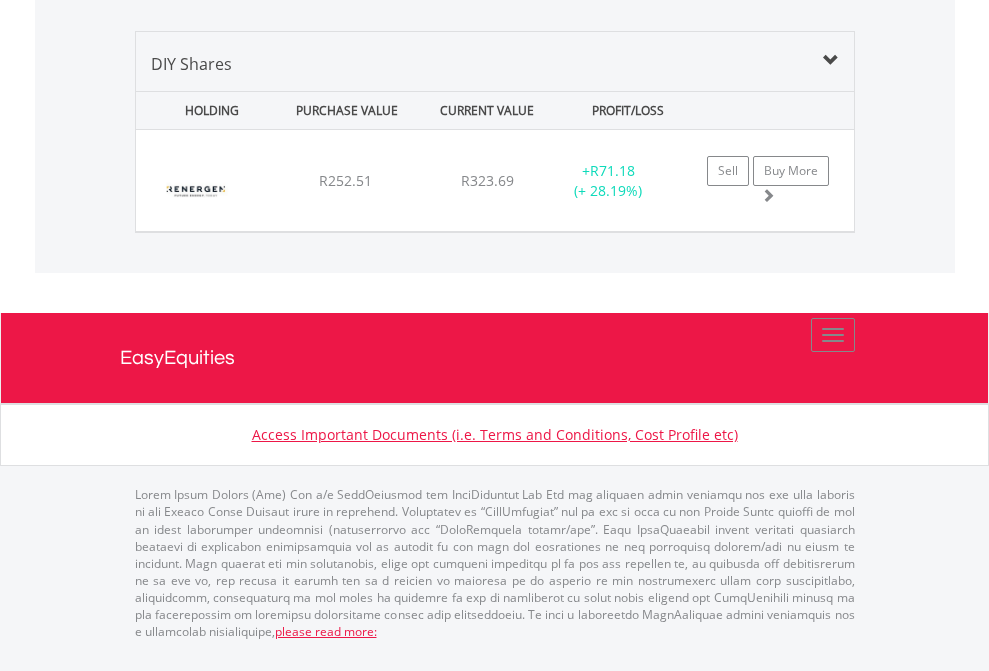 click on "TFSA" at bounding box center [818, -1339] 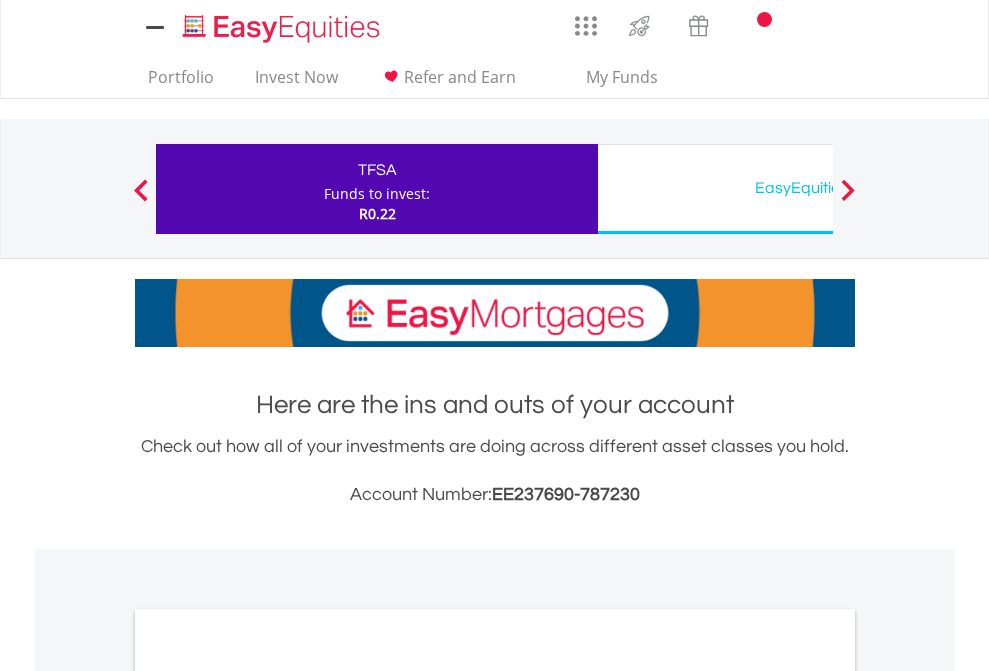scroll, scrollTop: 0, scrollLeft: 0, axis: both 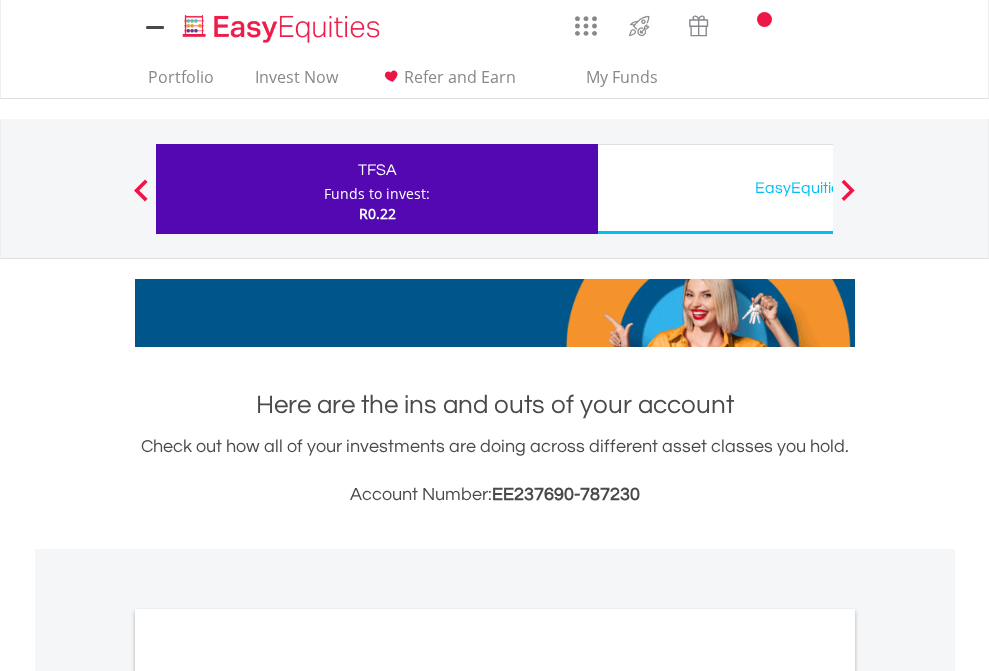 click on "All Holdings" at bounding box center (268, 1096) 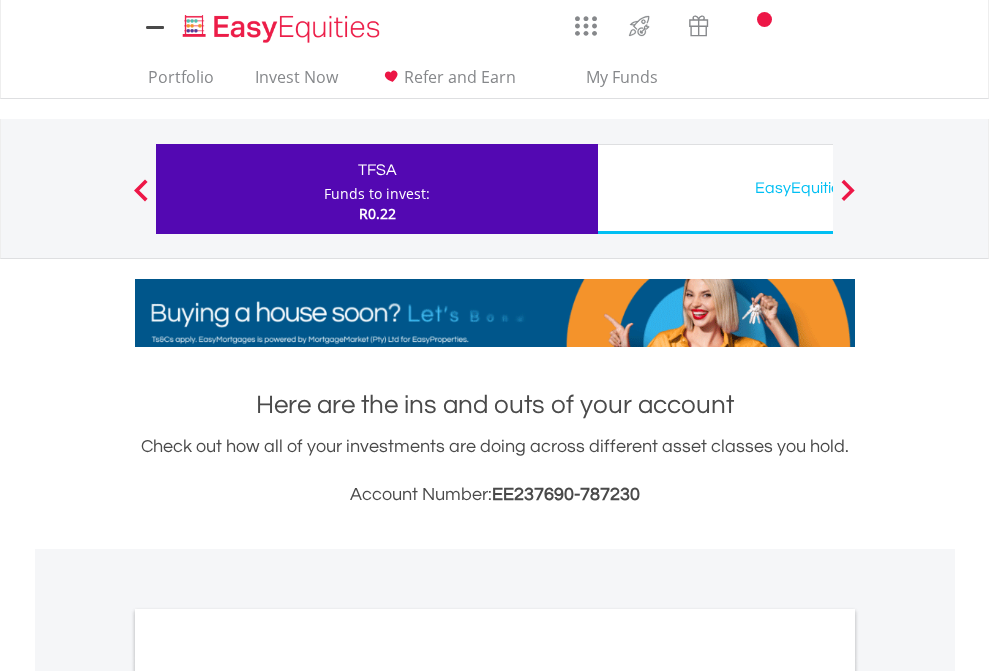 scroll, scrollTop: 1202, scrollLeft: 0, axis: vertical 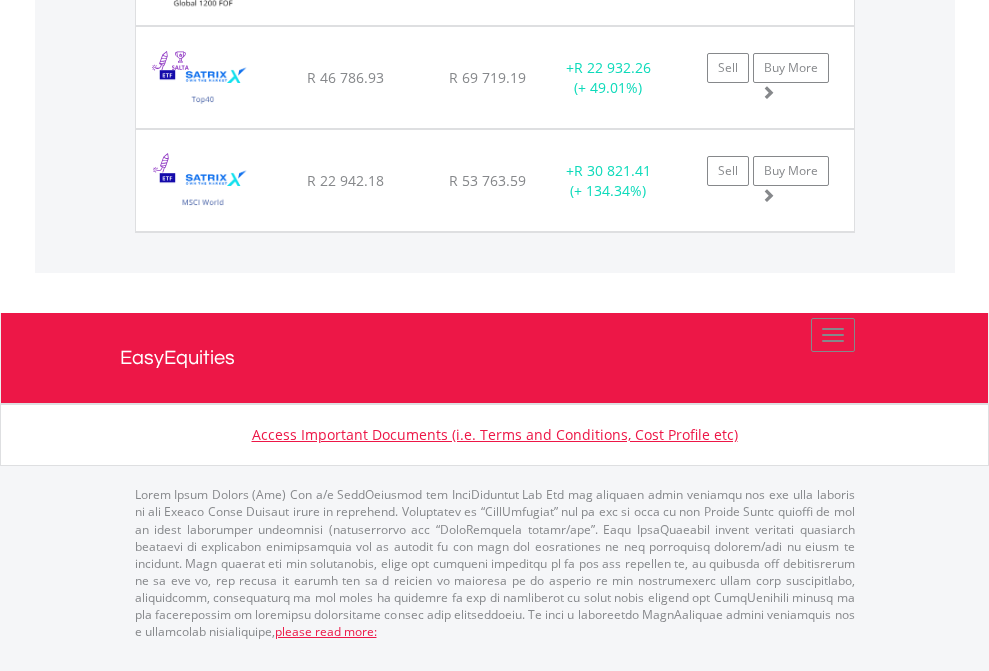 click on "EasyEquities USD" at bounding box center [818, -1854] 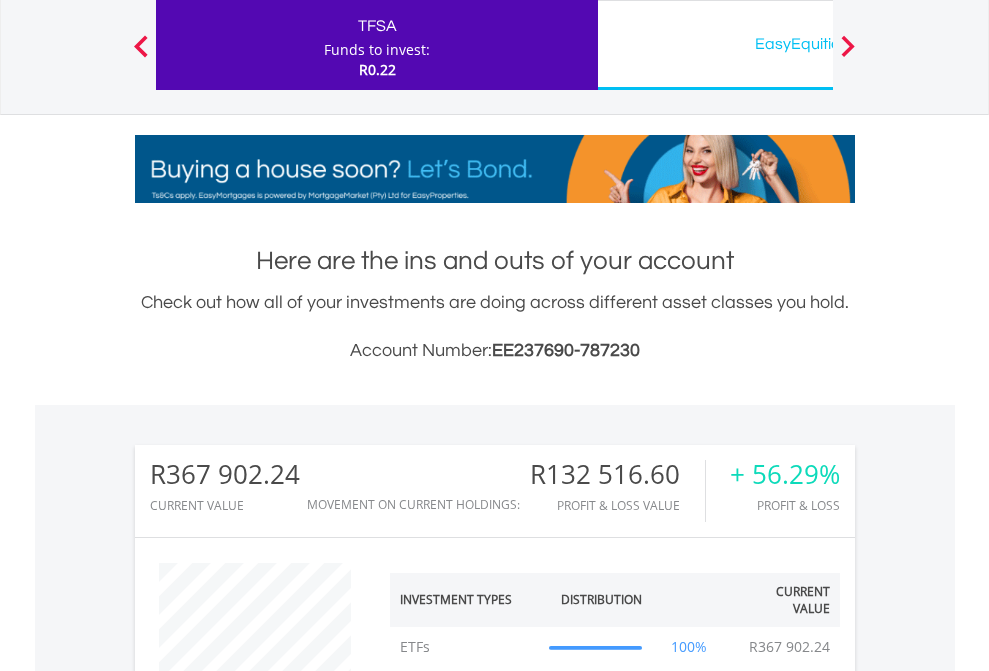 scroll, scrollTop: 999808, scrollLeft: 999687, axis: both 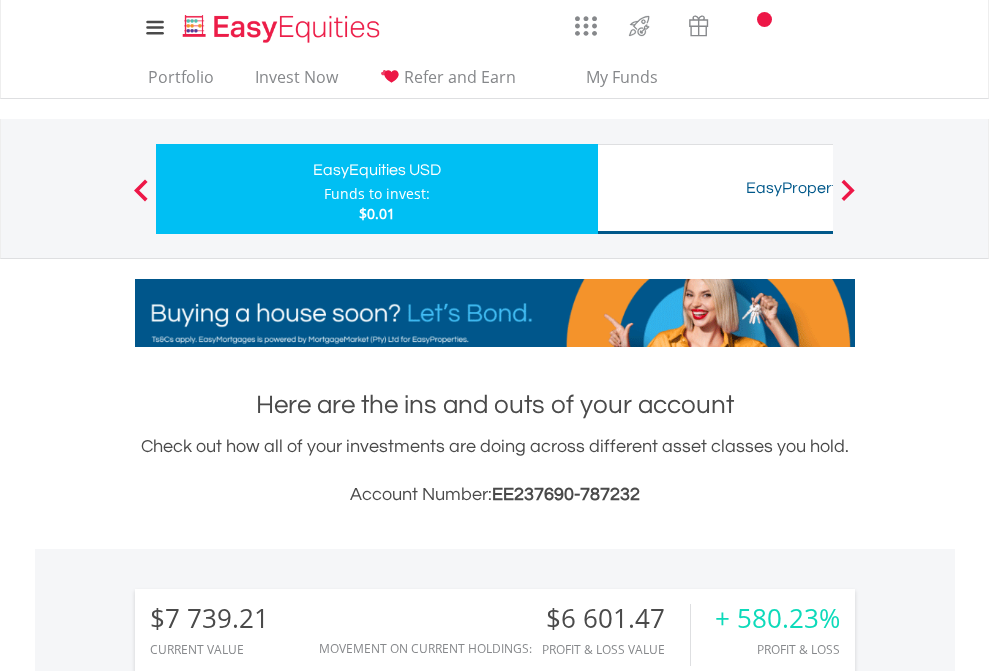 click on "All Holdings" at bounding box center (268, 1506) 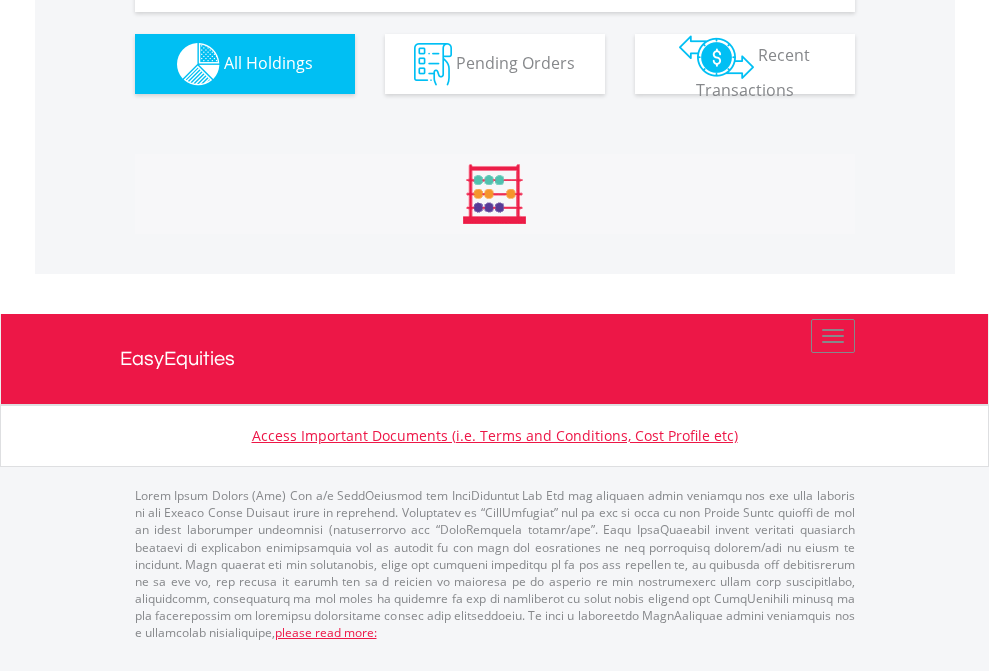 scroll, scrollTop: 2264, scrollLeft: 0, axis: vertical 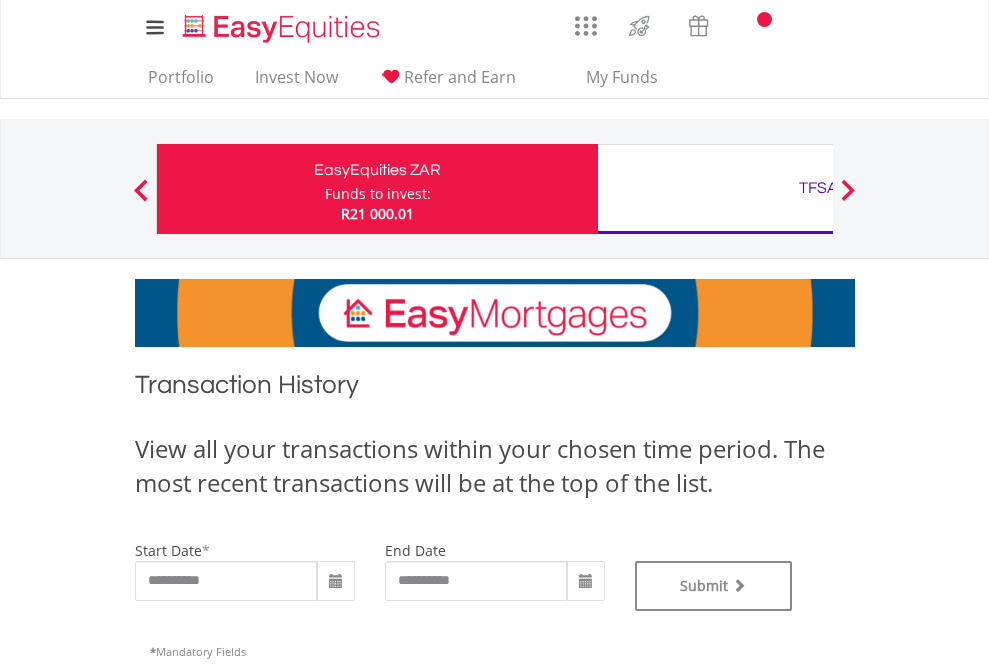 type on "**********" 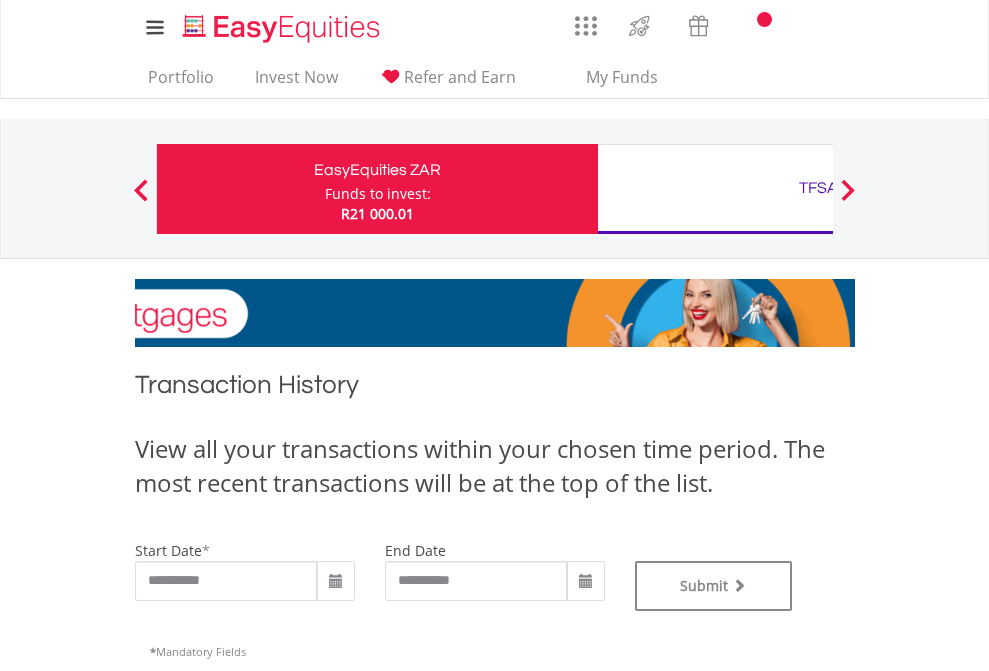type on "**********" 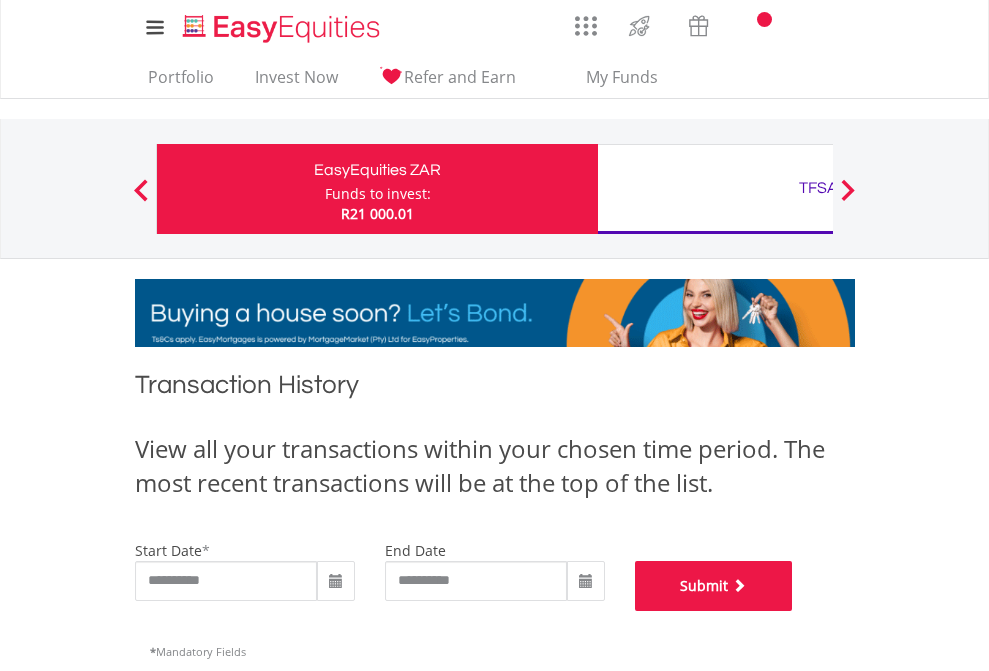 click on "Submit" at bounding box center [714, 586] 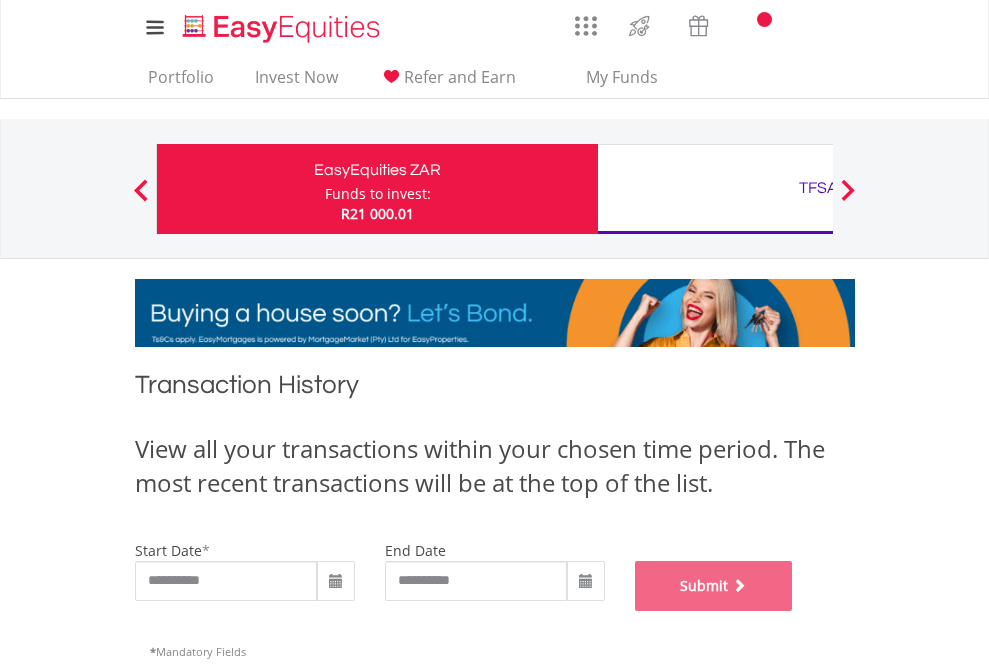 scroll, scrollTop: 811, scrollLeft: 0, axis: vertical 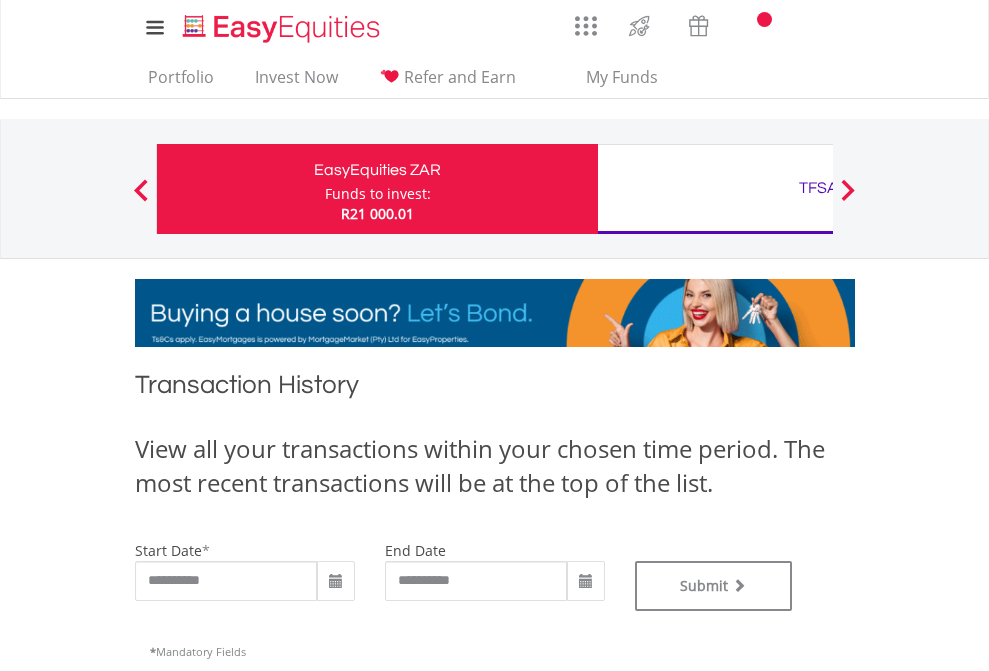 click on "TFSA" at bounding box center (818, 188) 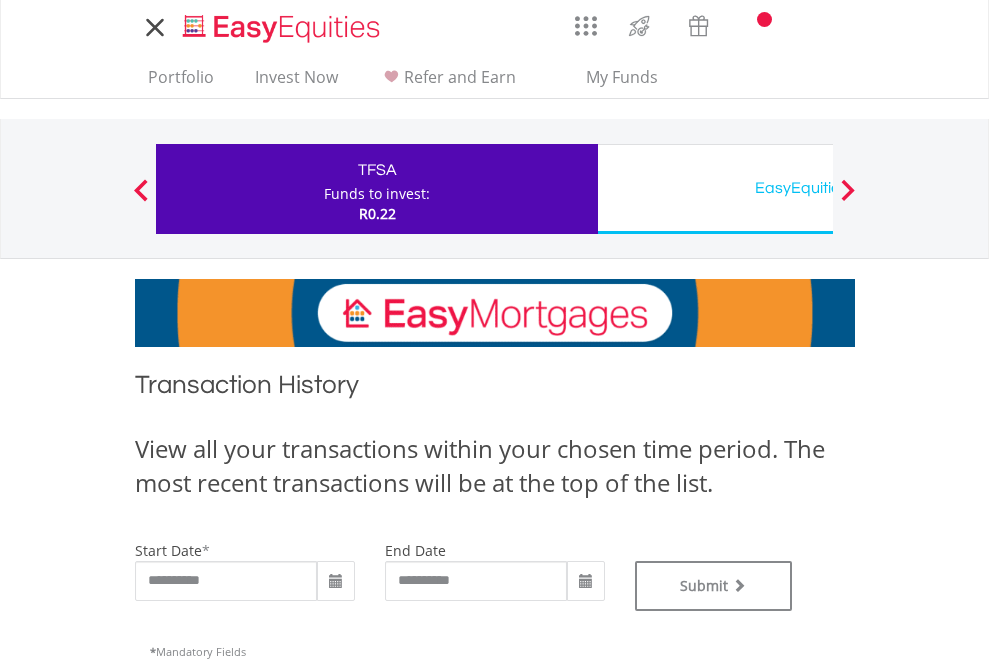 scroll, scrollTop: 0, scrollLeft: 0, axis: both 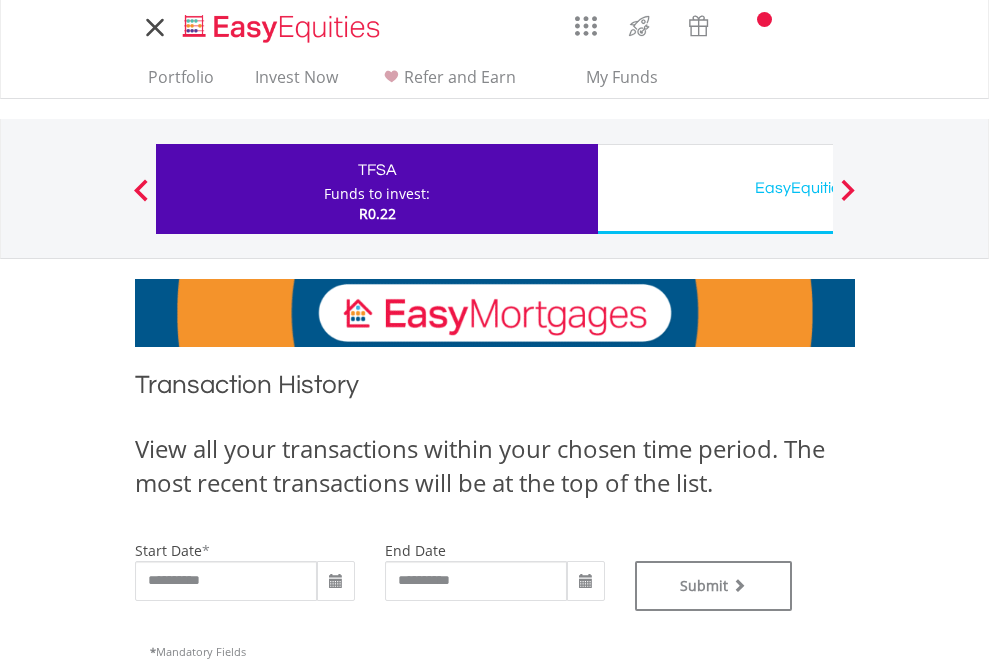 type on "**********" 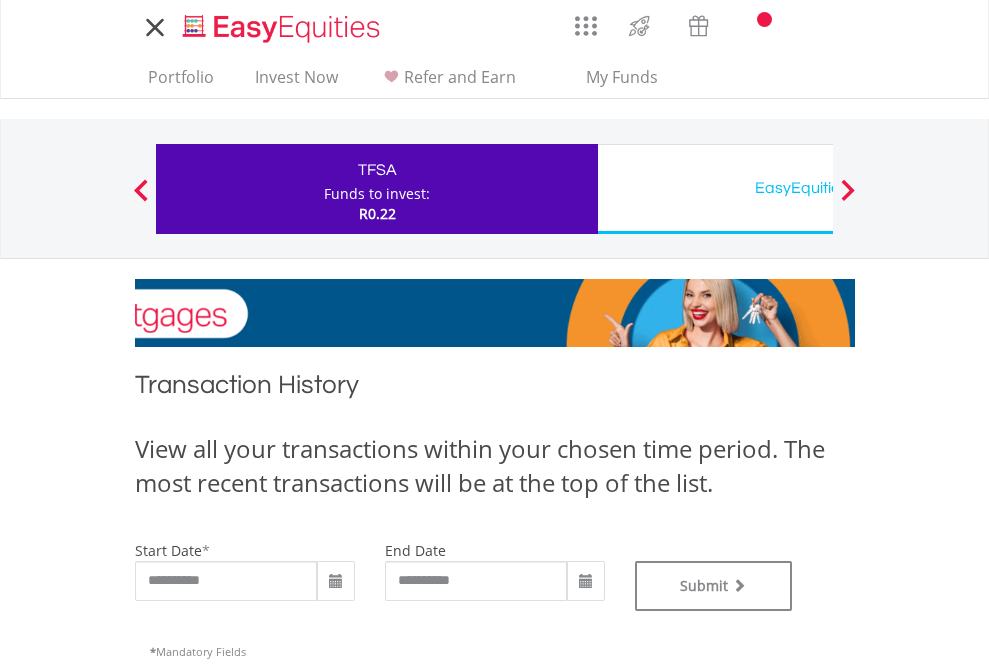 type on "**********" 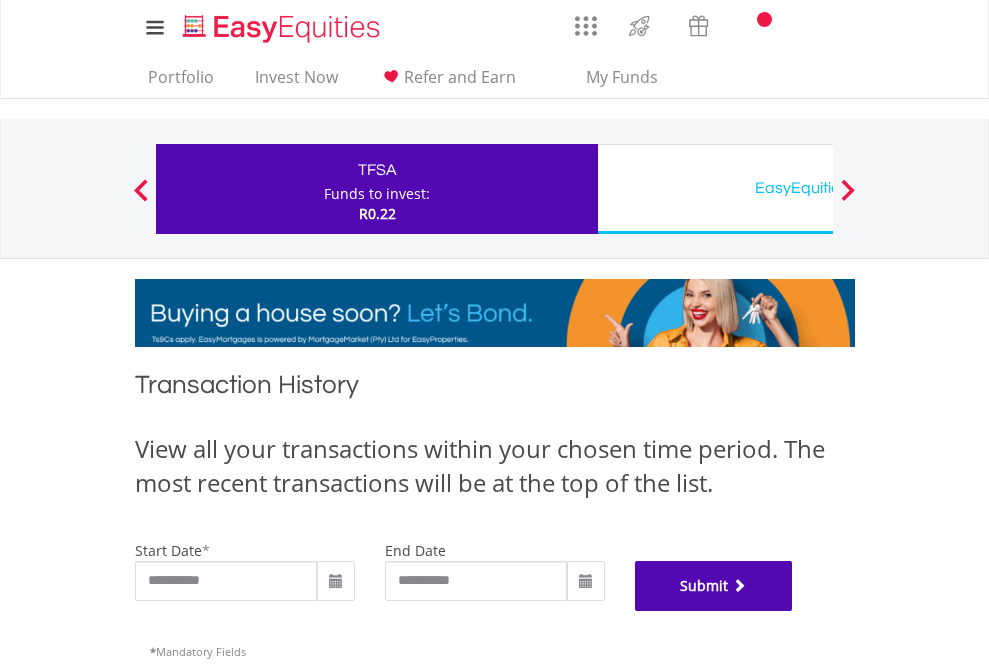 click on "Submit" at bounding box center (714, 586) 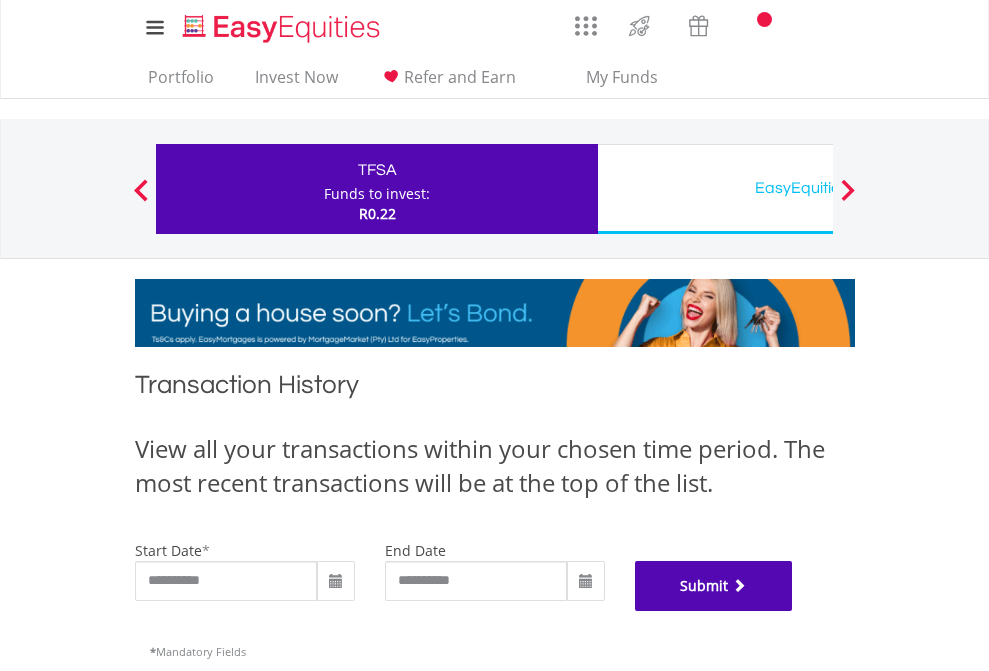 scroll, scrollTop: 811, scrollLeft: 0, axis: vertical 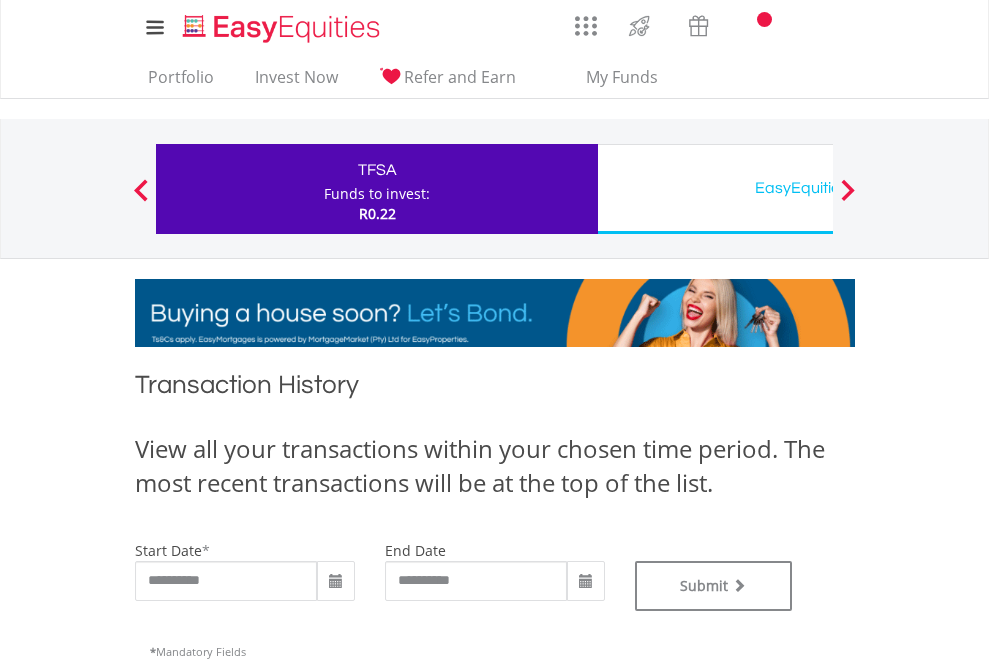 click on "EasyEquities USD" at bounding box center [818, 188] 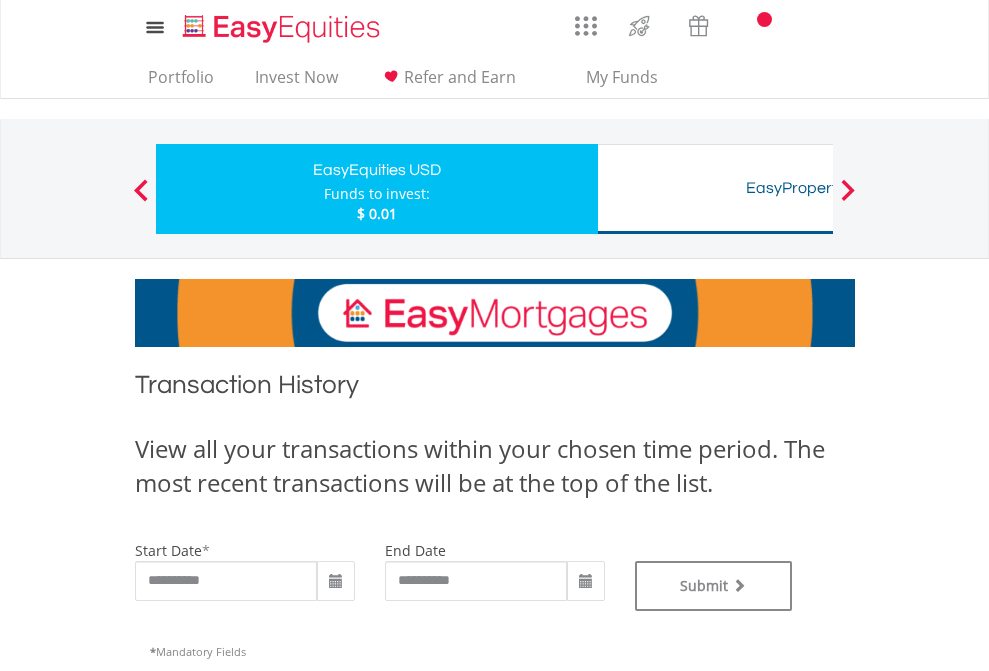 scroll, scrollTop: 0, scrollLeft: 0, axis: both 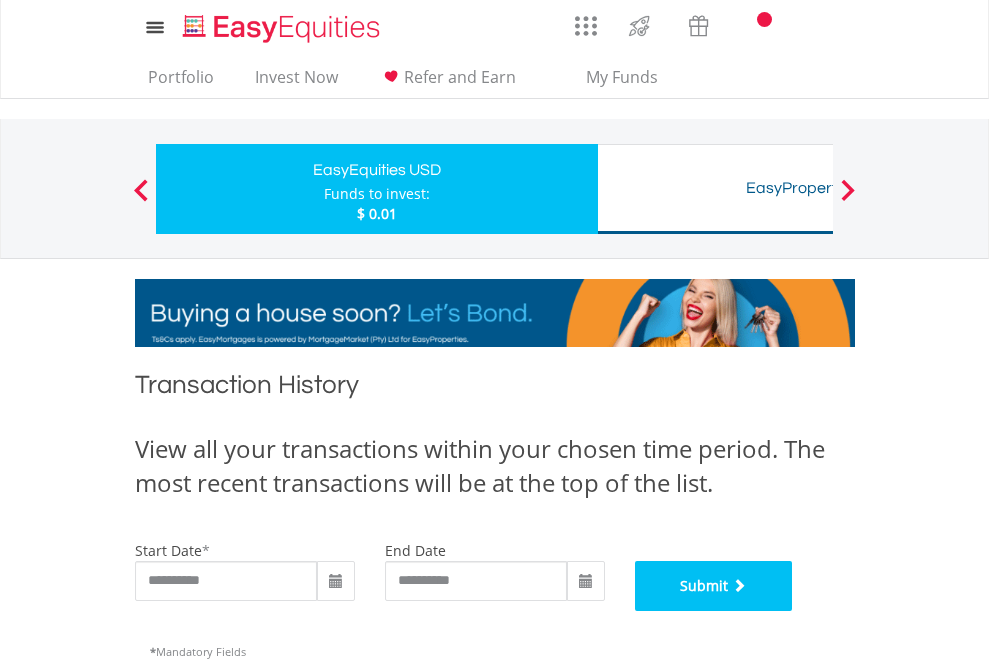 click on "Submit" at bounding box center [714, 586] 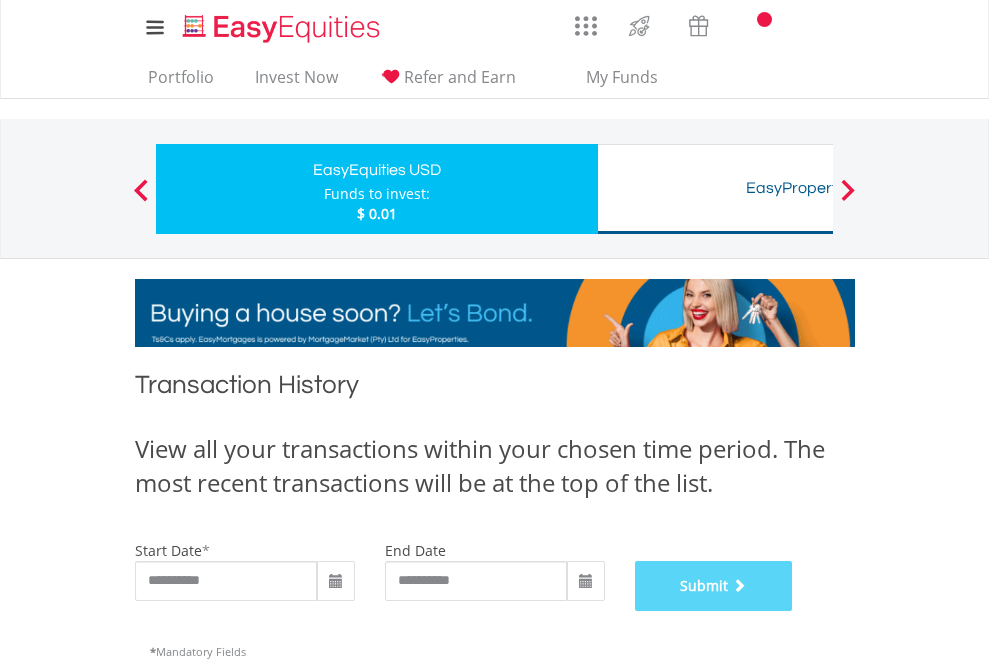 scroll, scrollTop: 811, scrollLeft: 0, axis: vertical 